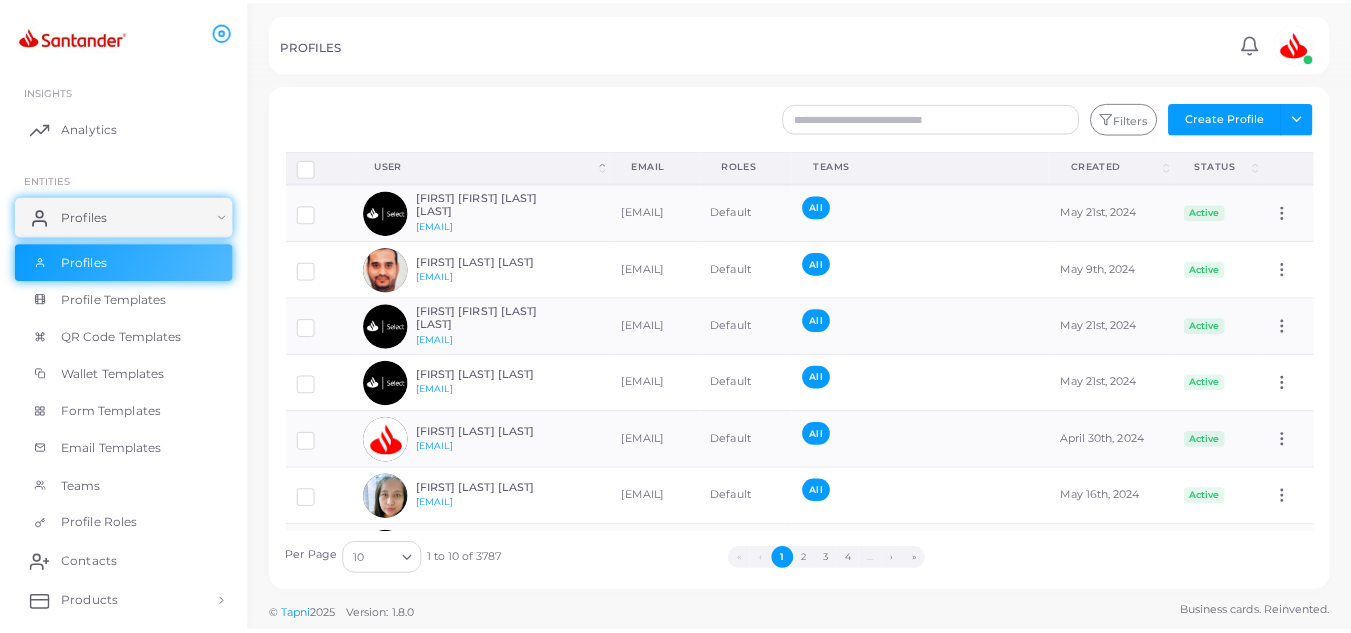 scroll, scrollTop: 0, scrollLeft: 0, axis: both 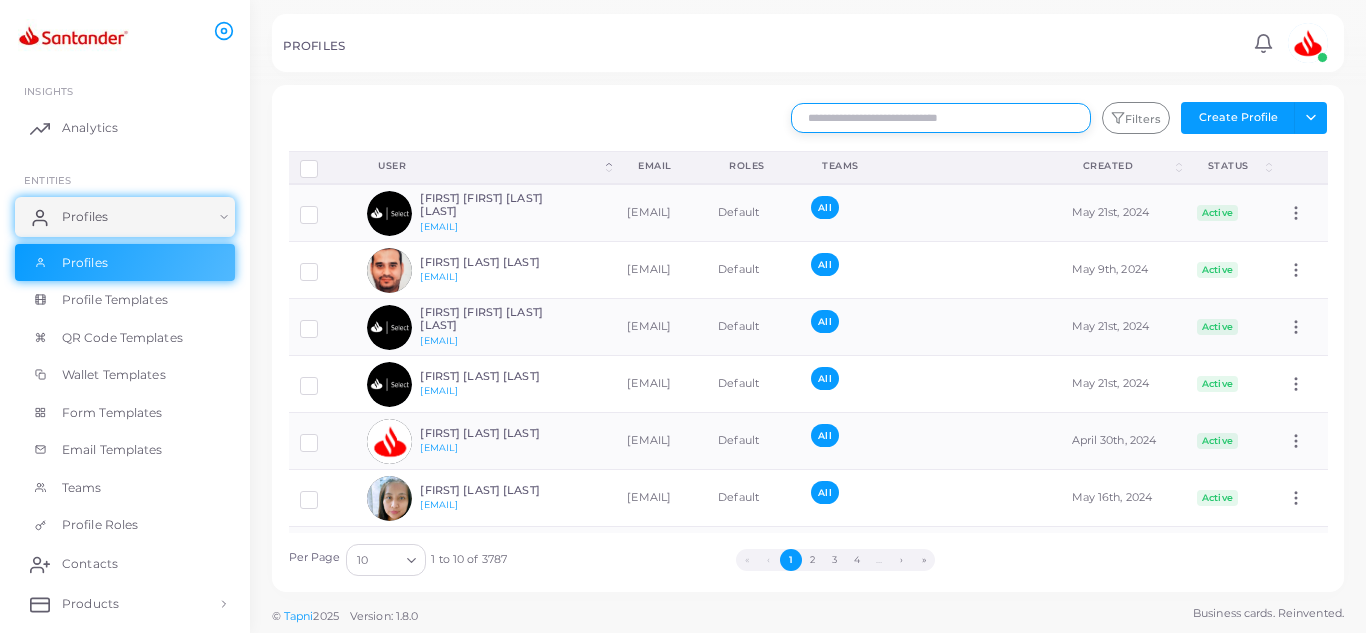 click at bounding box center (941, 118) 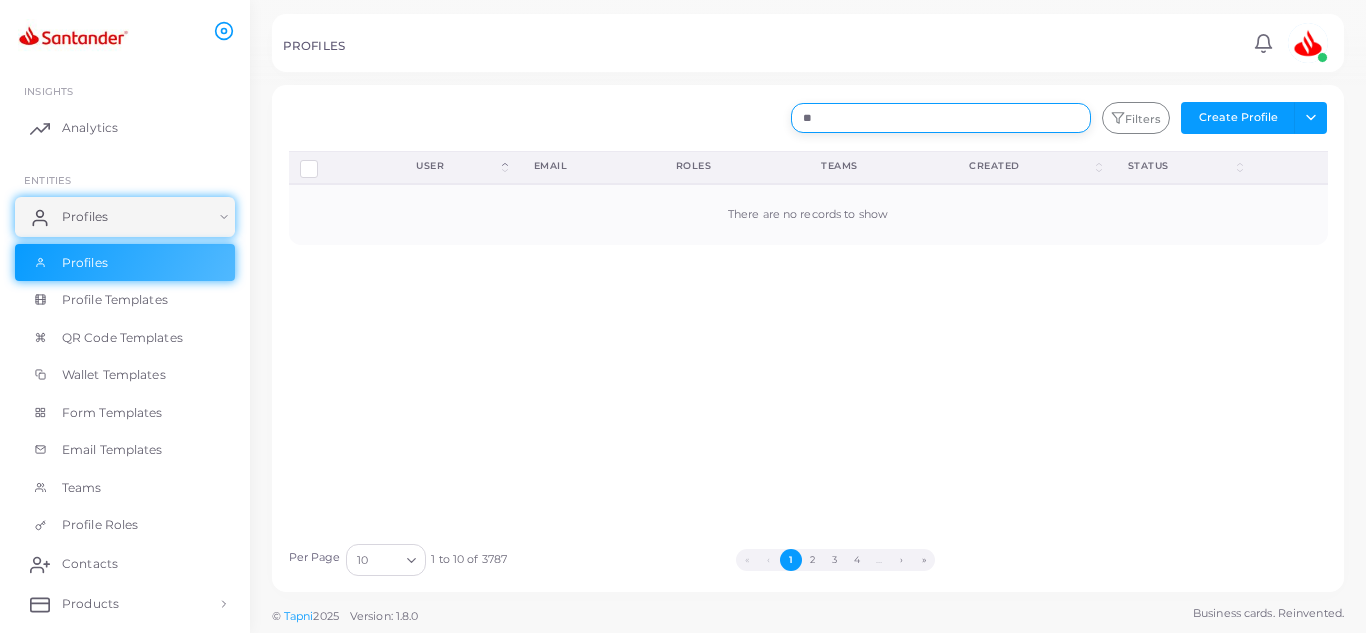 type on "*" 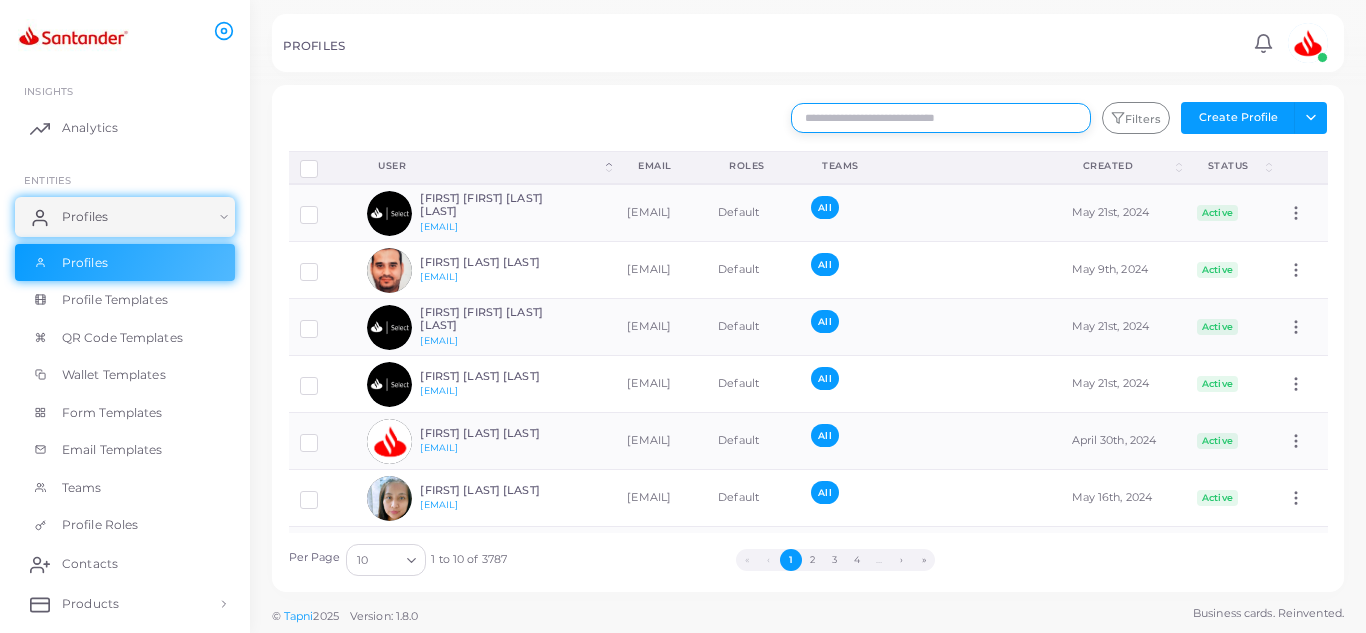 paste on "**********" 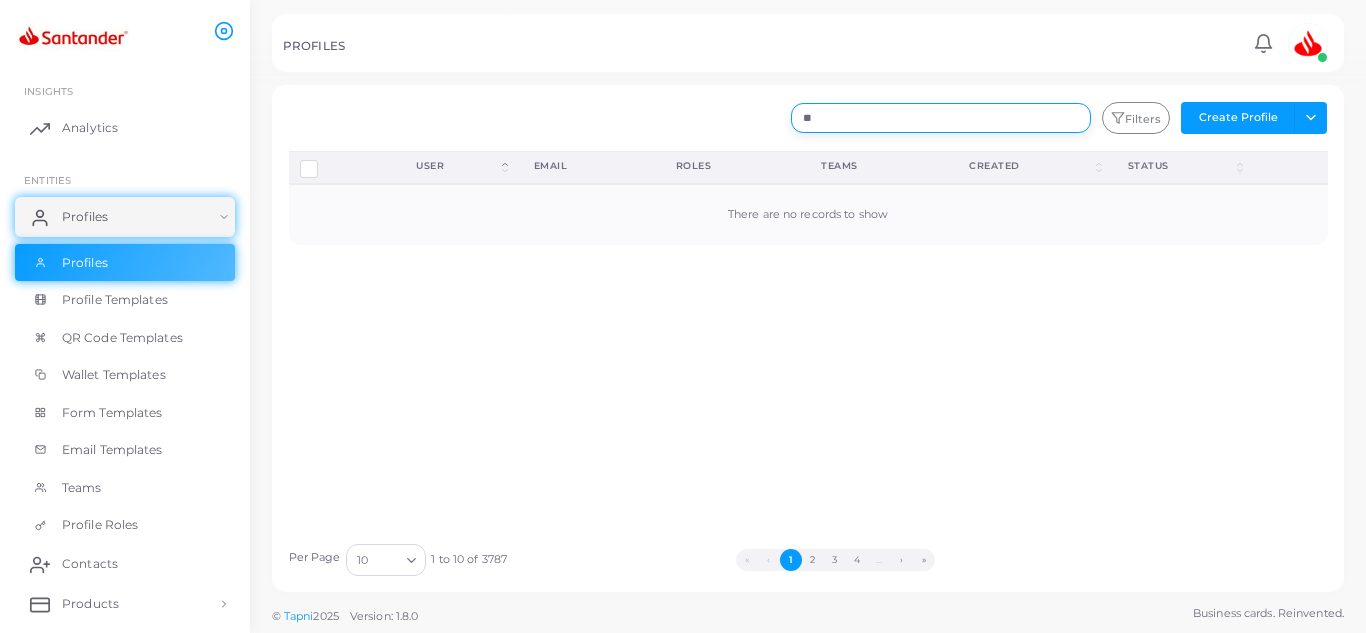 type on "*" 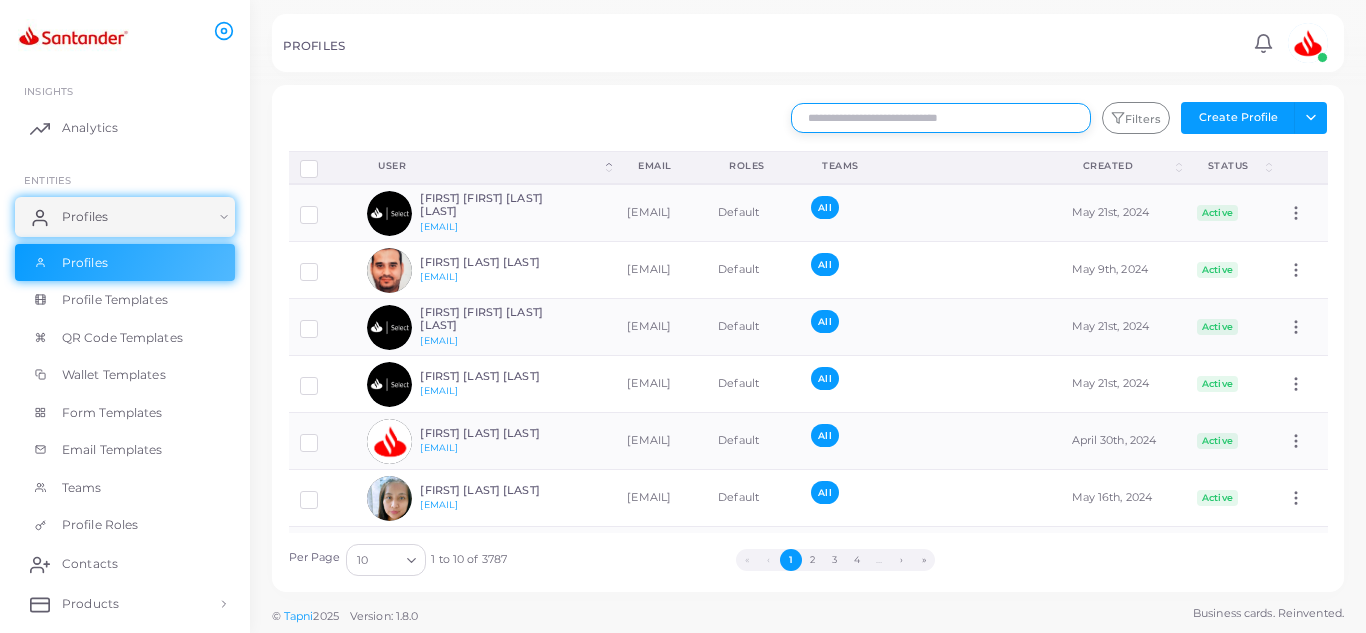 click at bounding box center (941, 118) 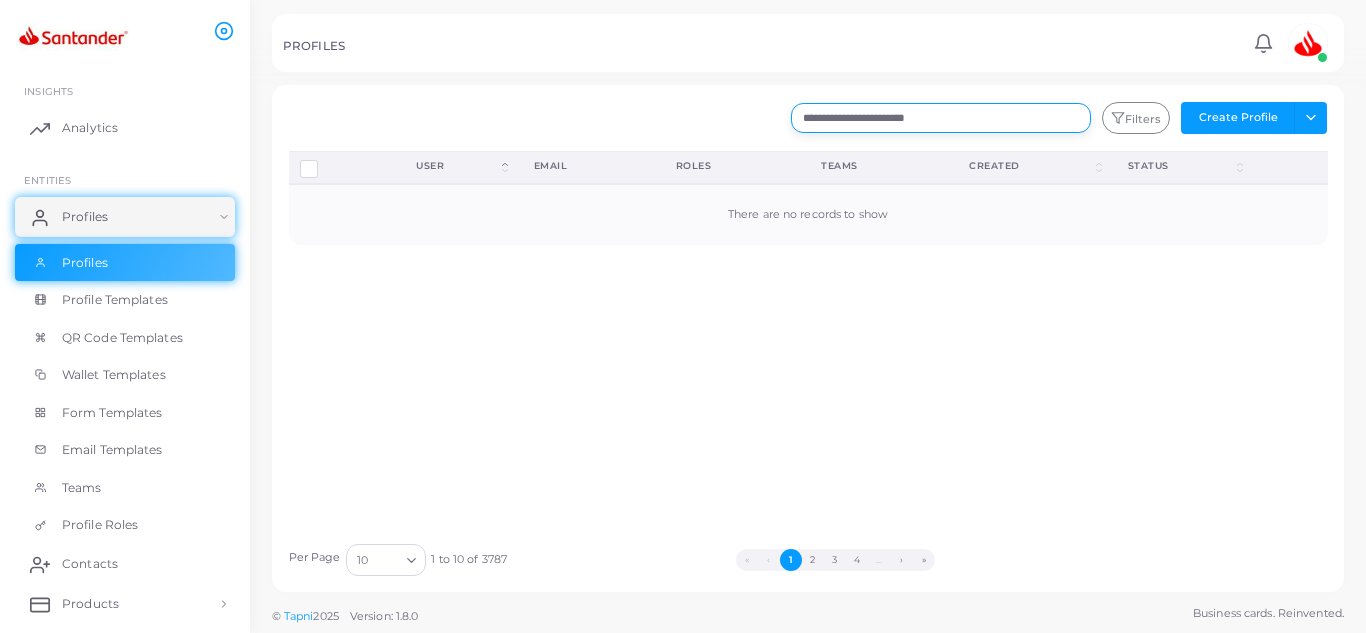 click on "**********" at bounding box center (941, 118) 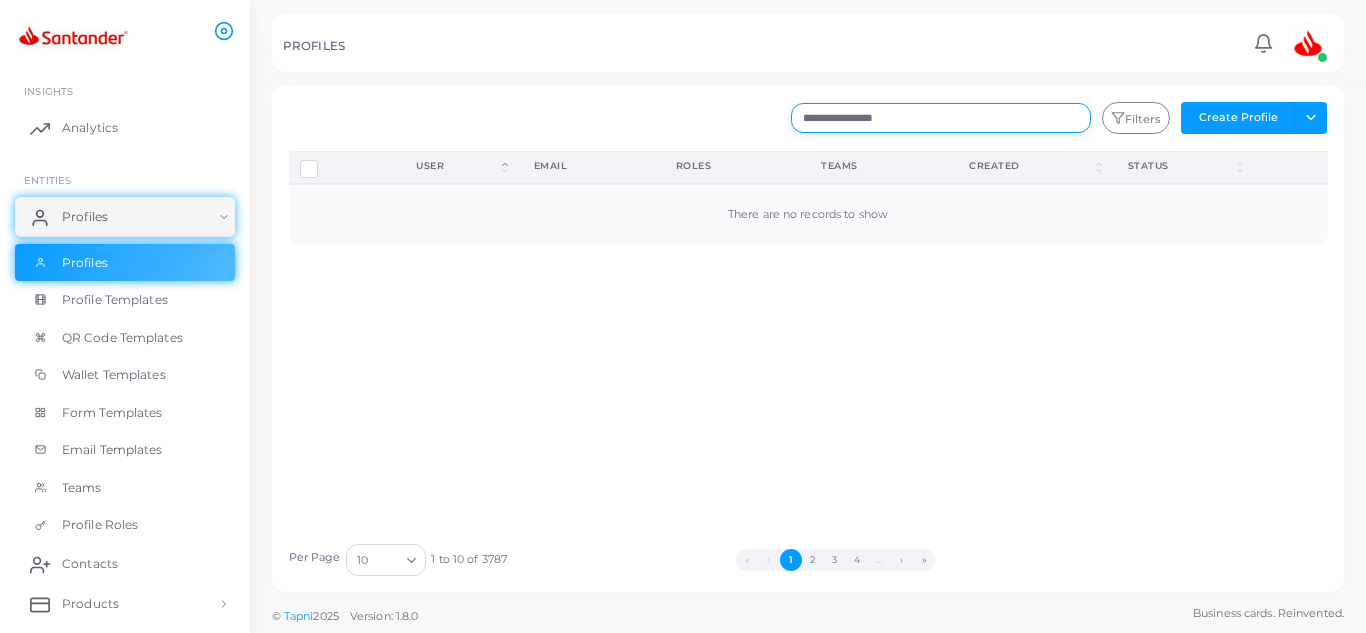 click on "**********" at bounding box center [941, 118] 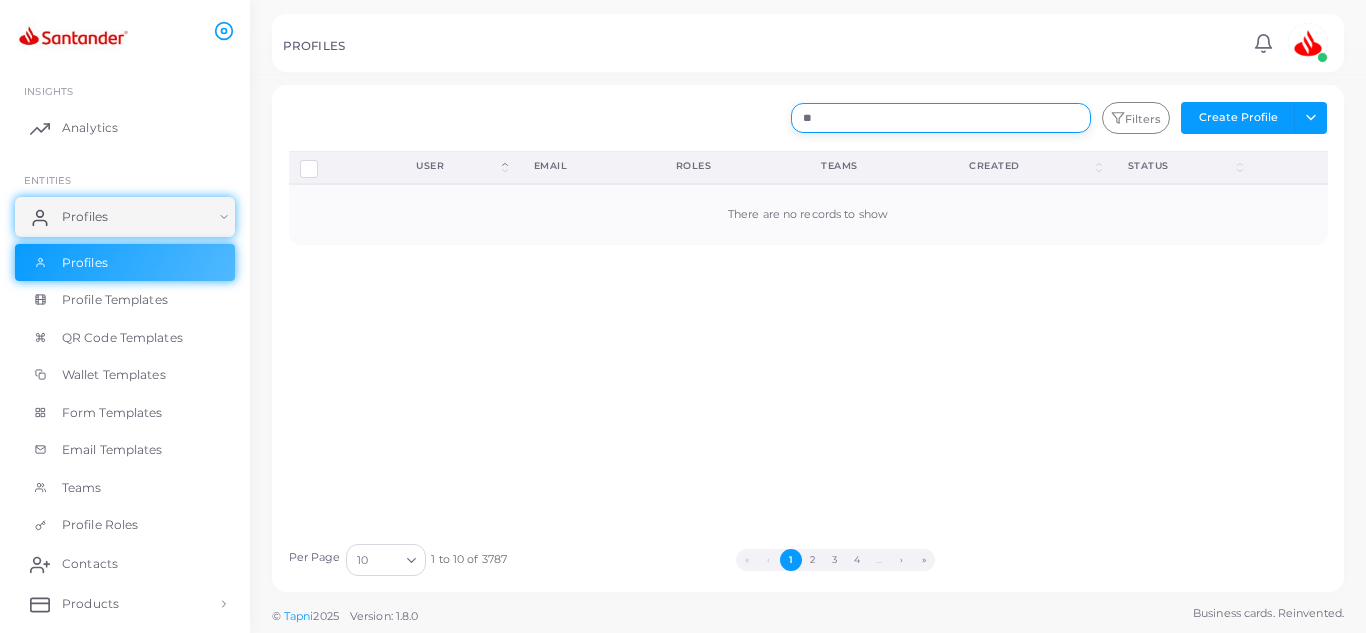 type on "*" 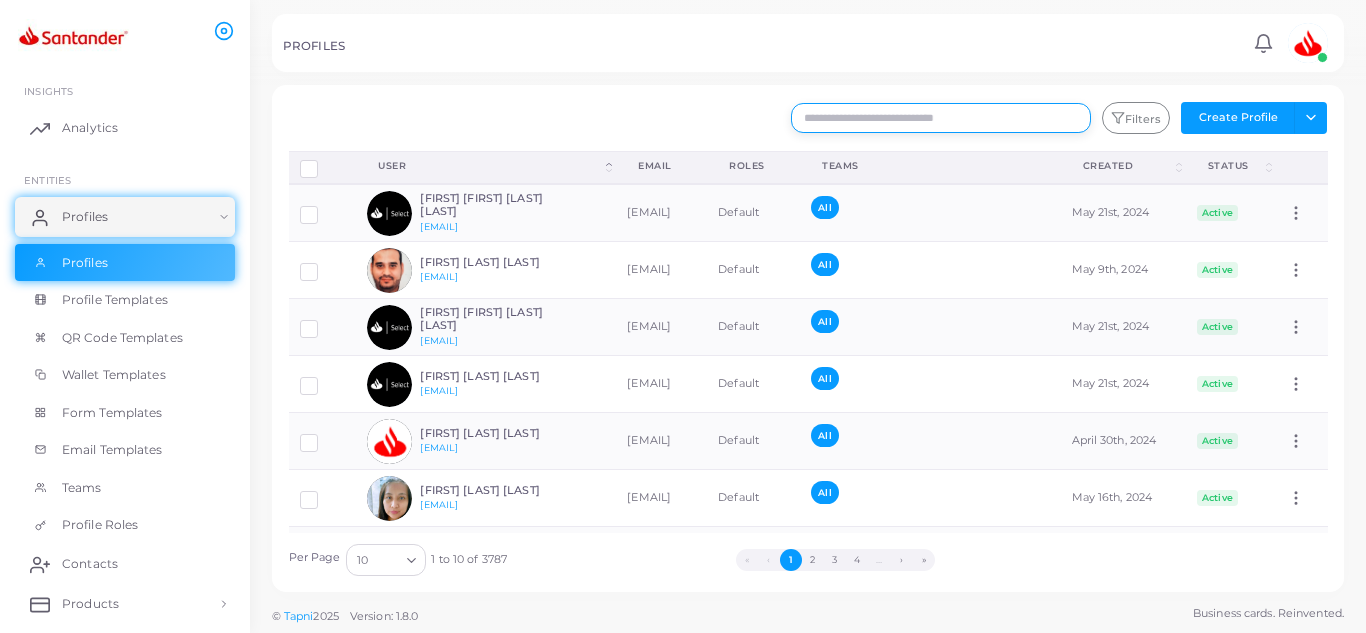 paste on "**********" 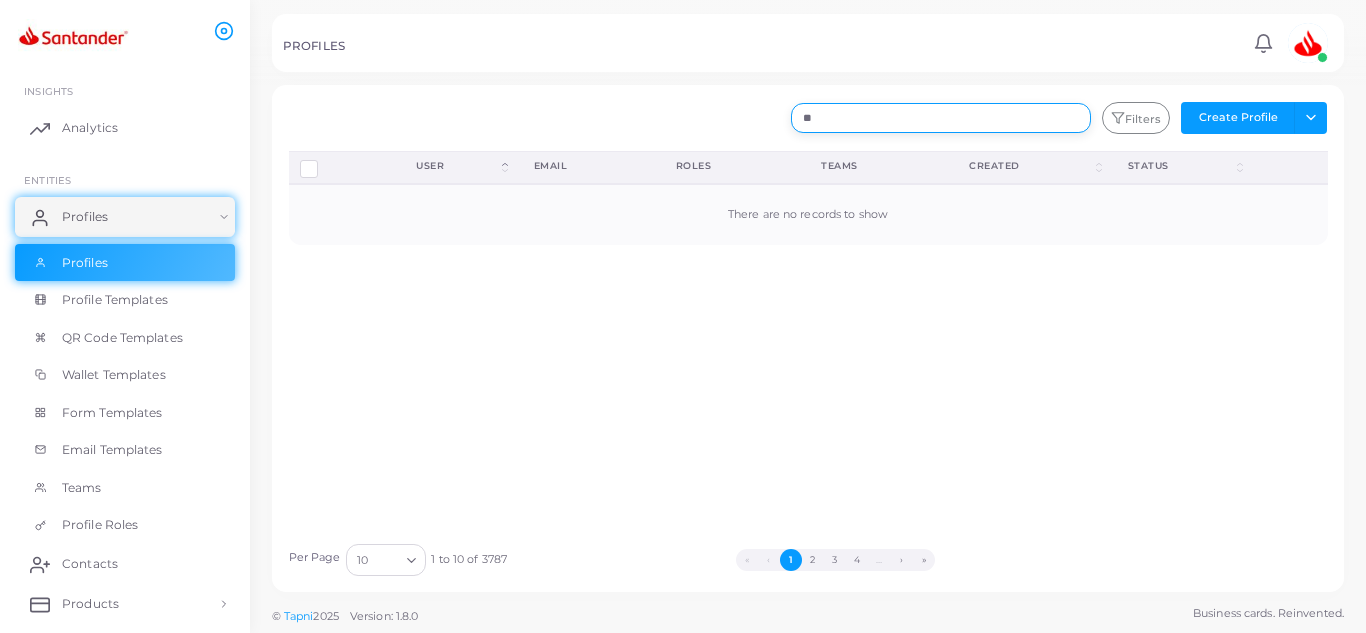 type on "*" 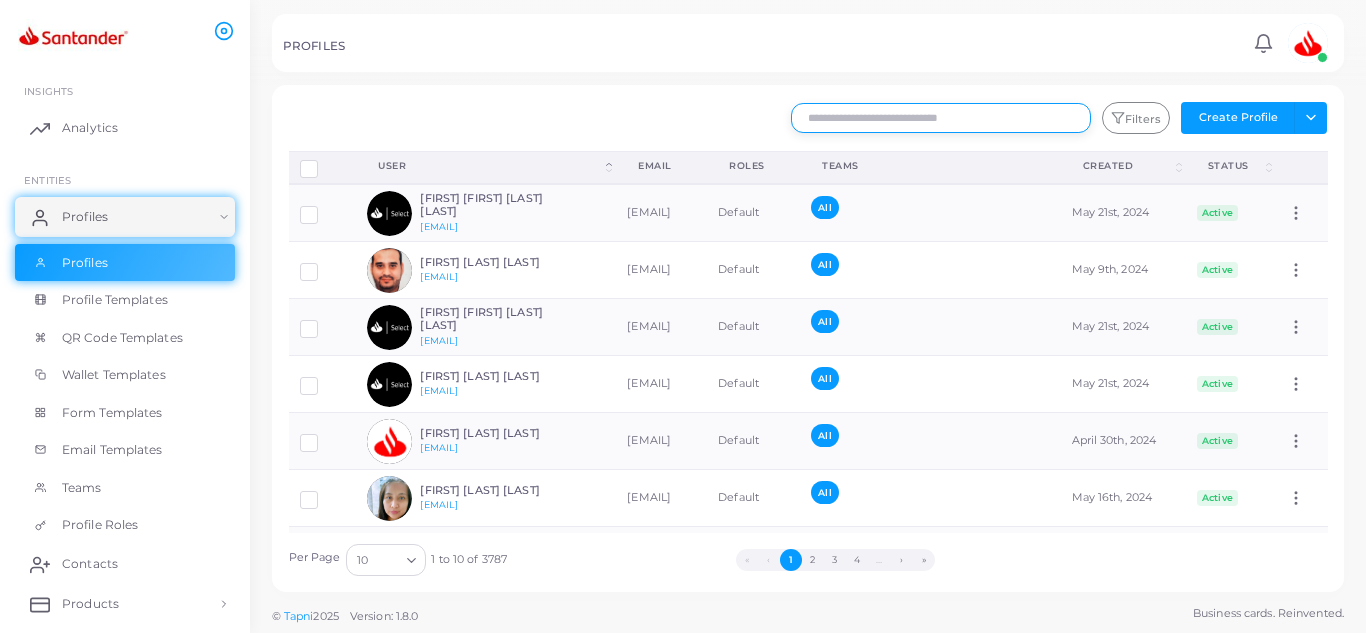 click at bounding box center [941, 118] 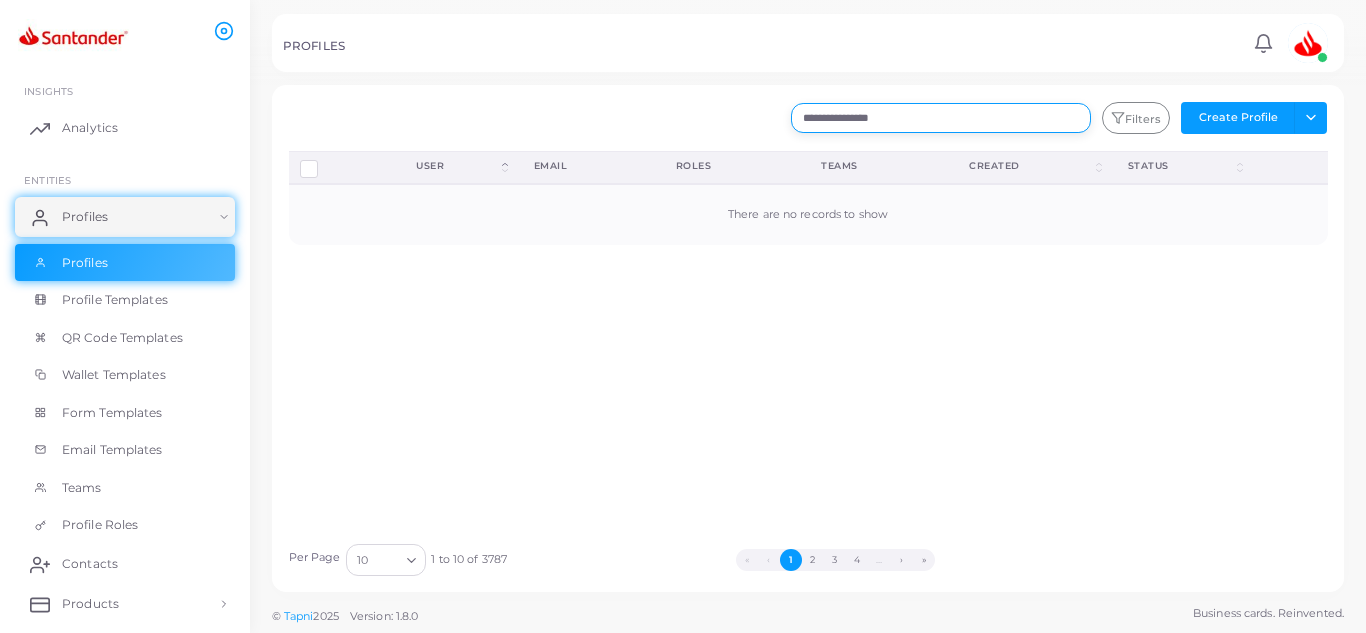 click on "**********" at bounding box center (941, 118) 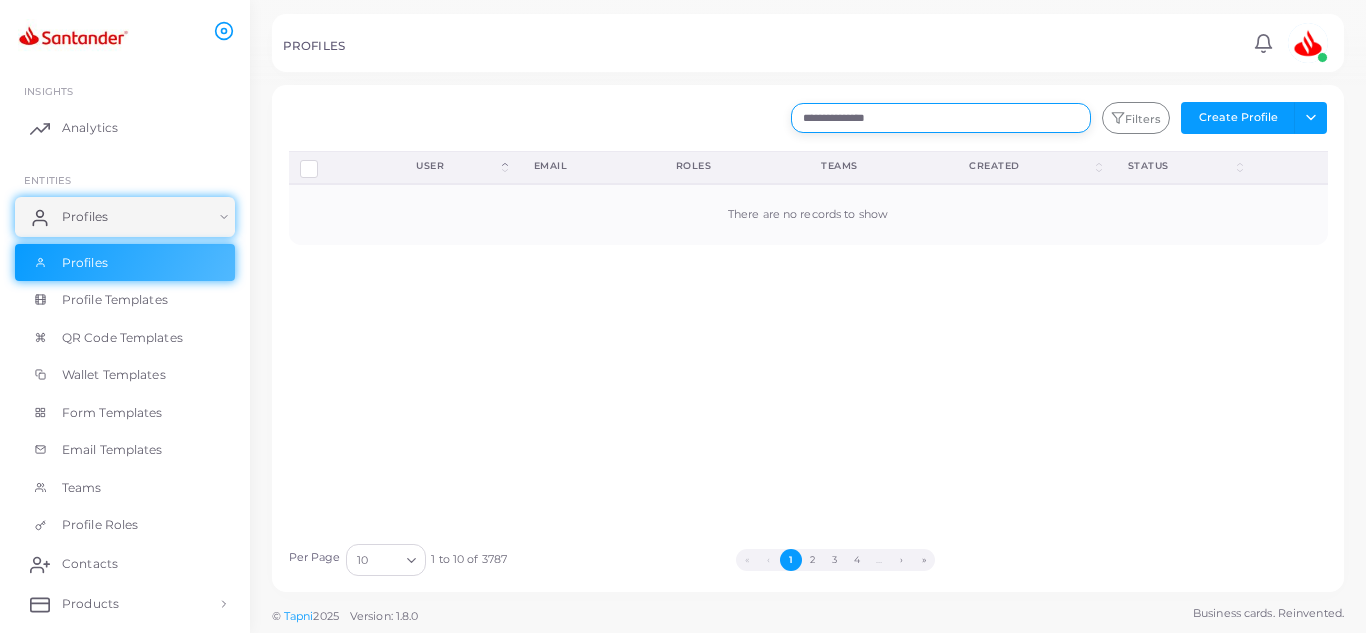click on "**********" at bounding box center [941, 118] 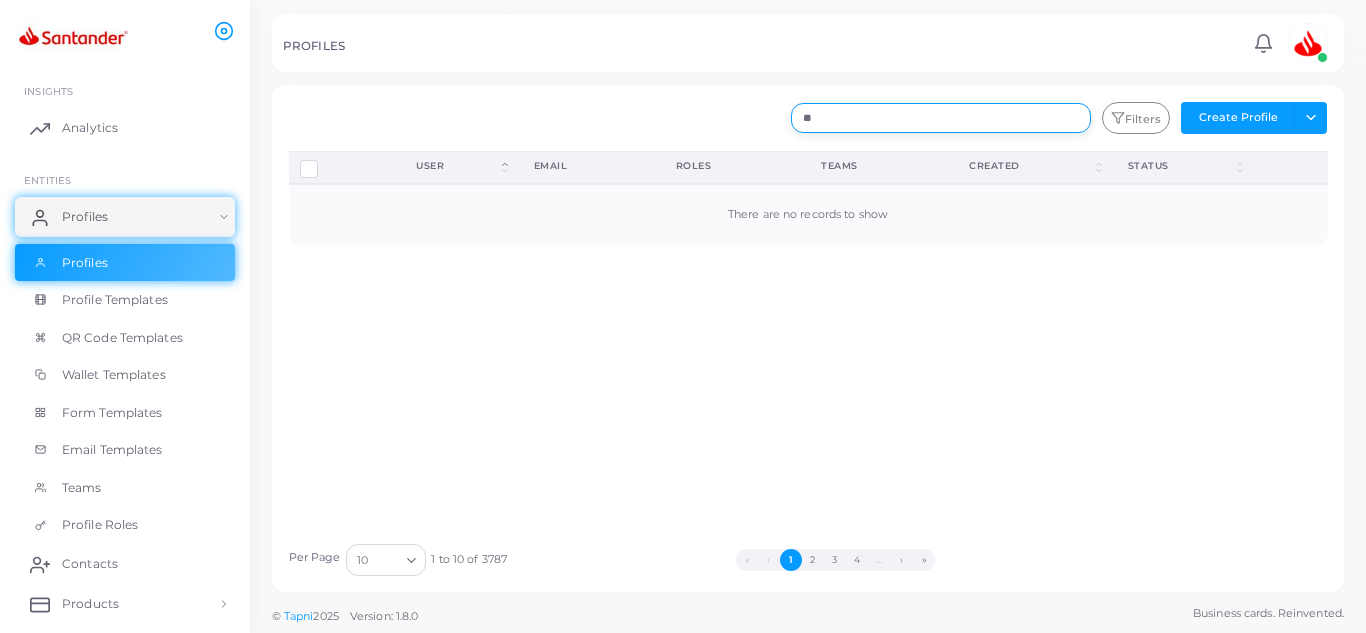 type on "*" 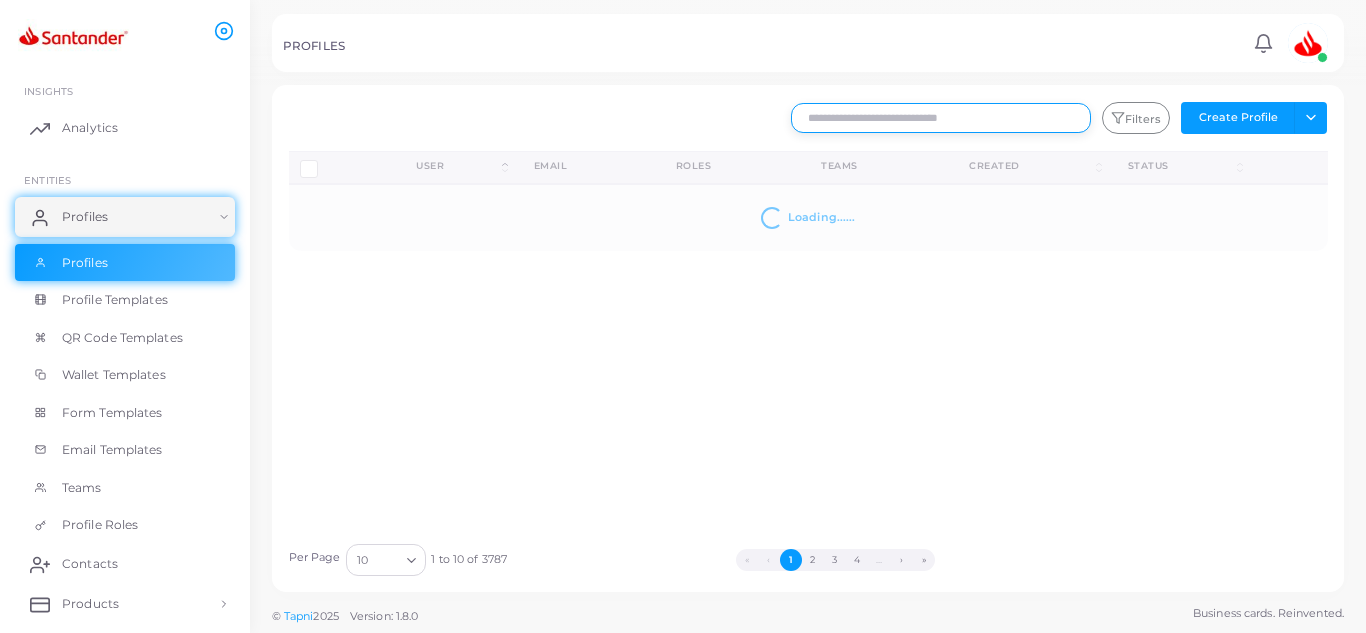 paste on "**********" 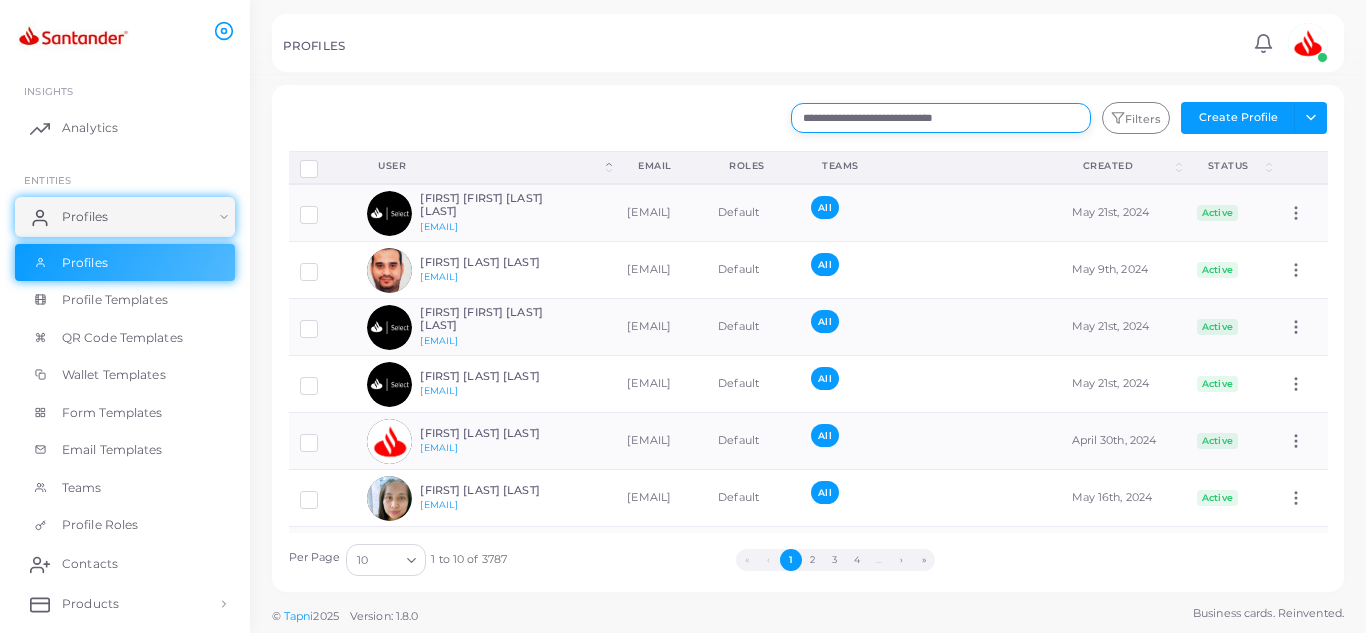 type on "**********" 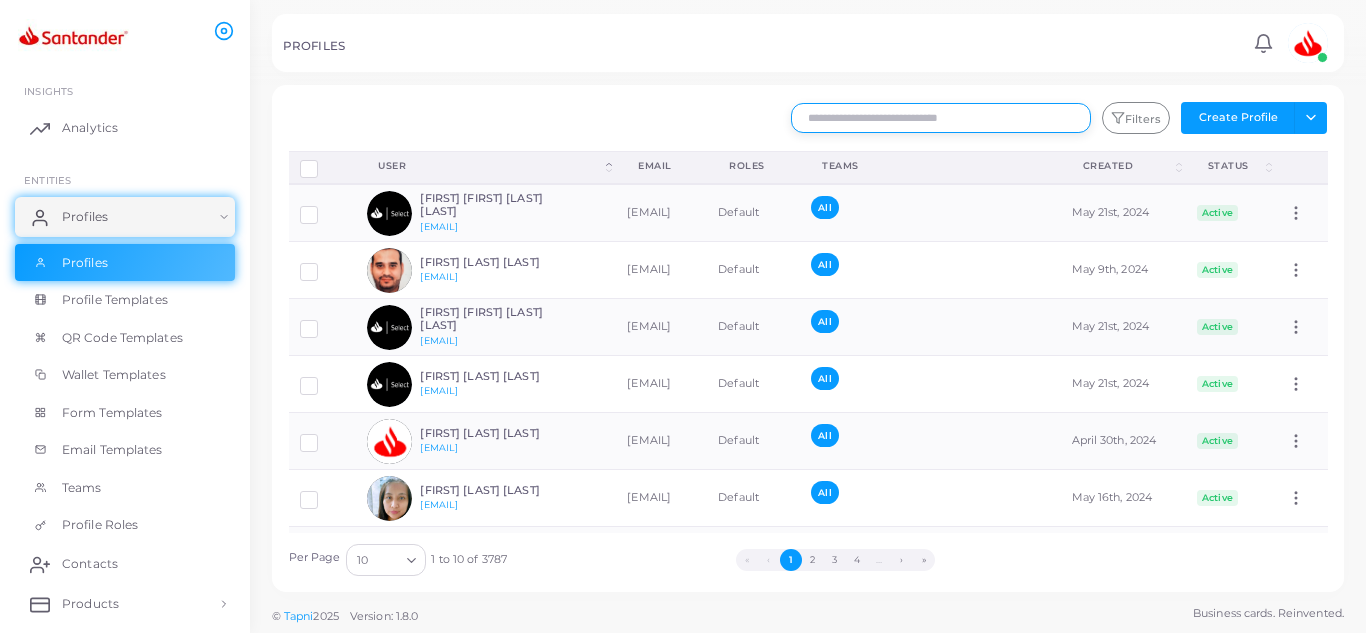 click at bounding box center (941, 118) 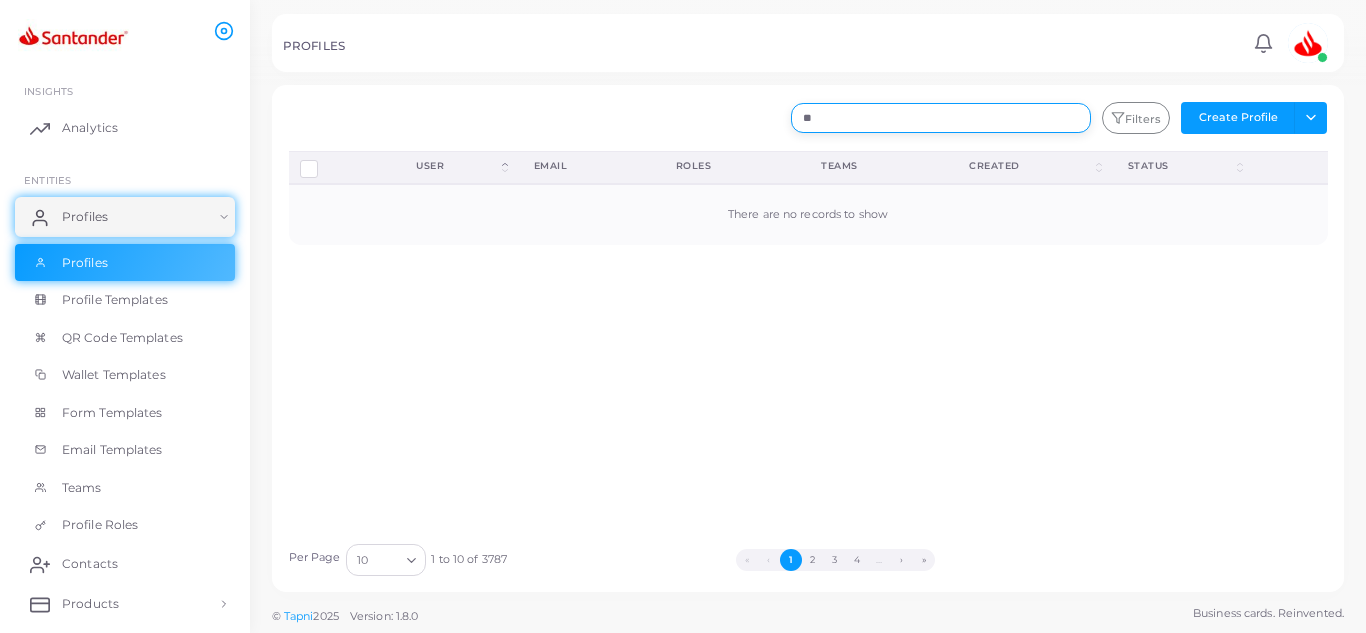 type on "*" 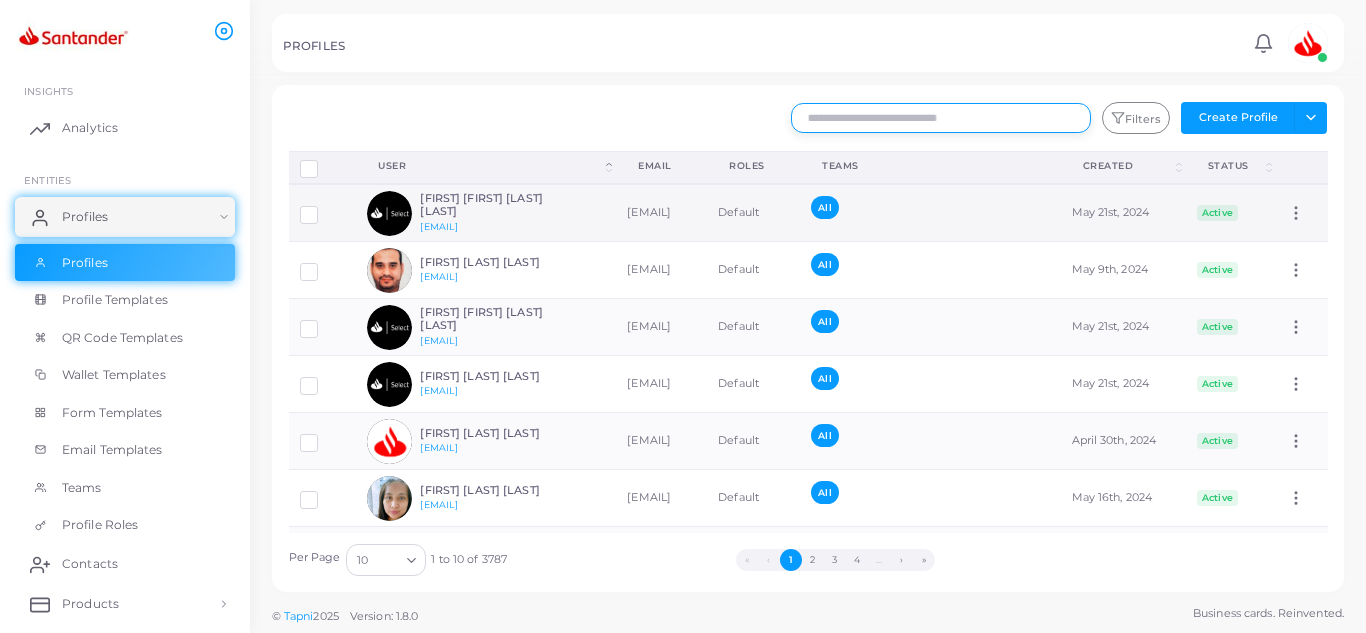 paste on "**********" 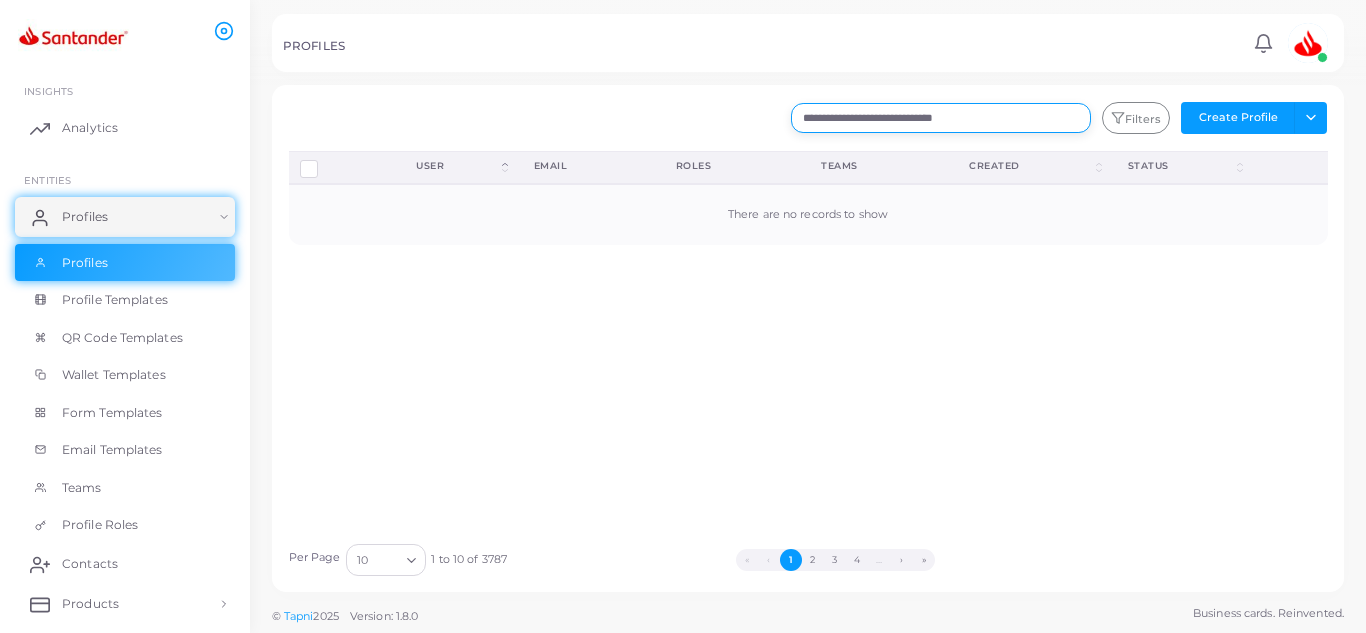 type on "**********" 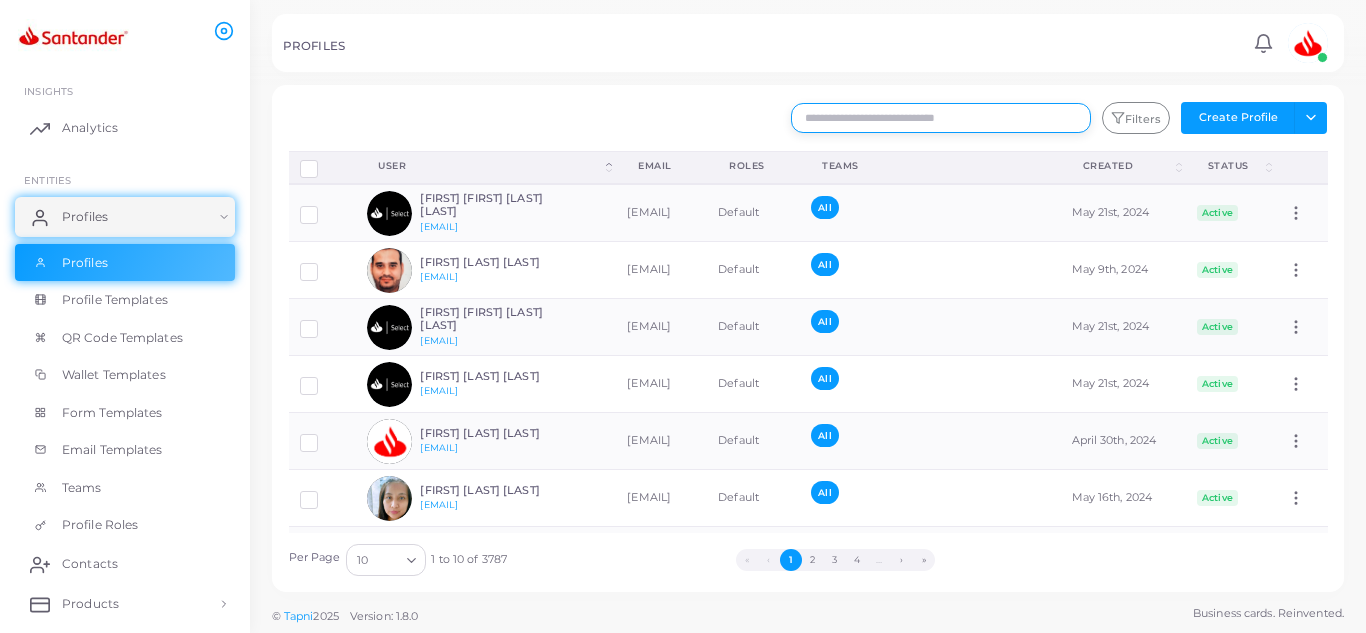 paste on "**********" 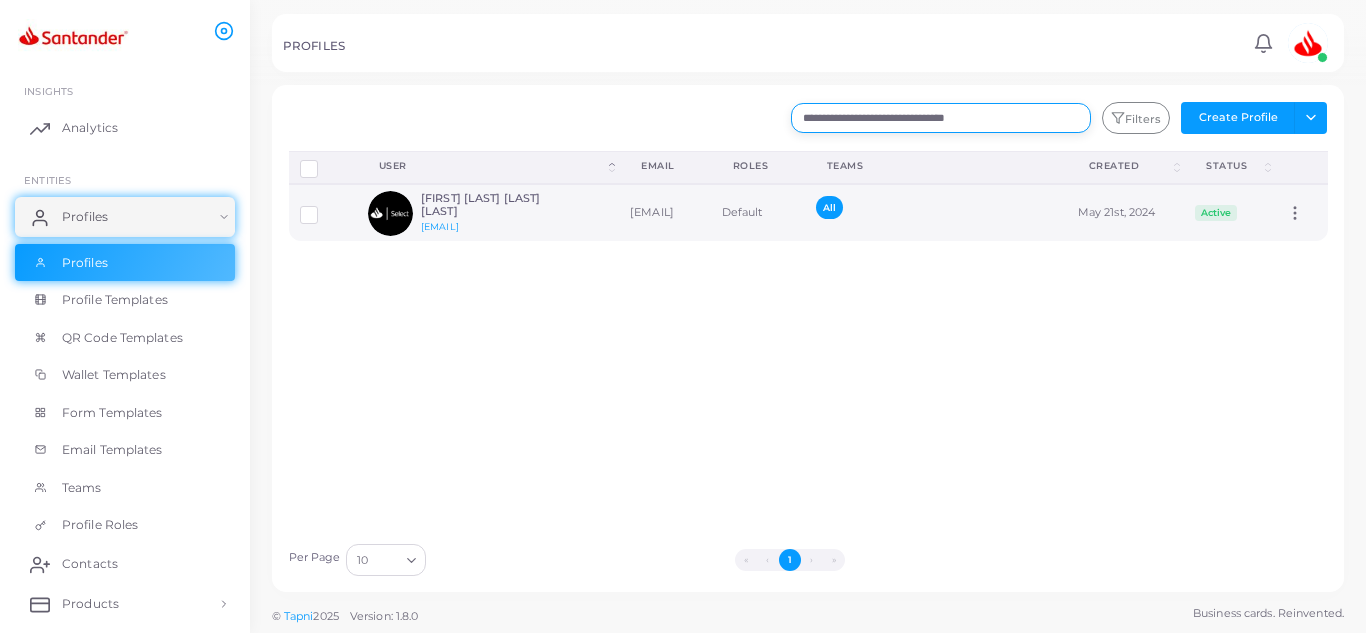 type on "**********" 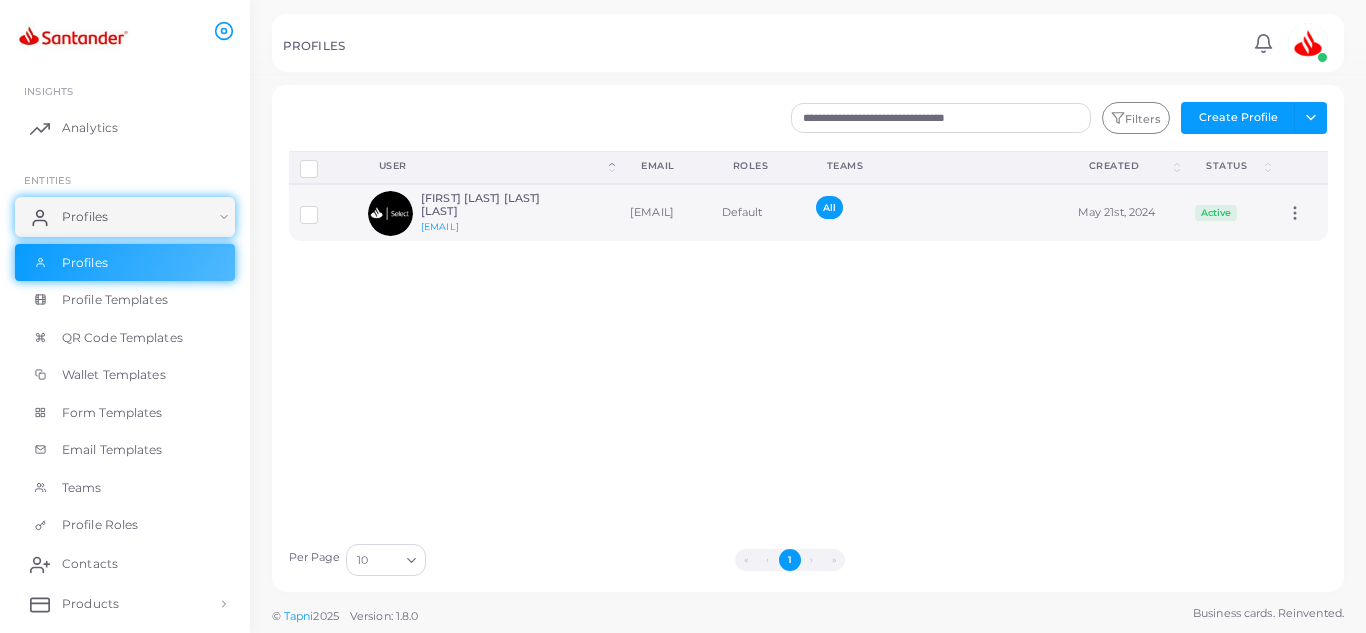 click on "[FIRST] [LAST] [LAST] [LAST]" at bounding box center (494, 205) 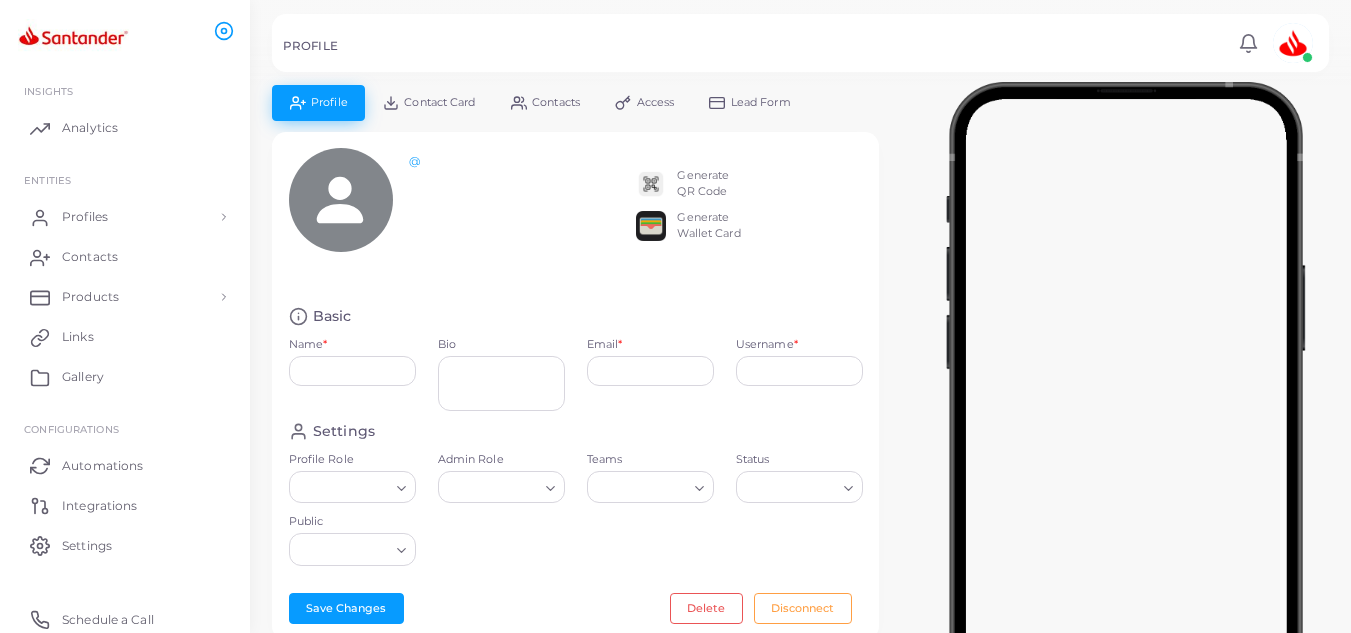 type on "**********" 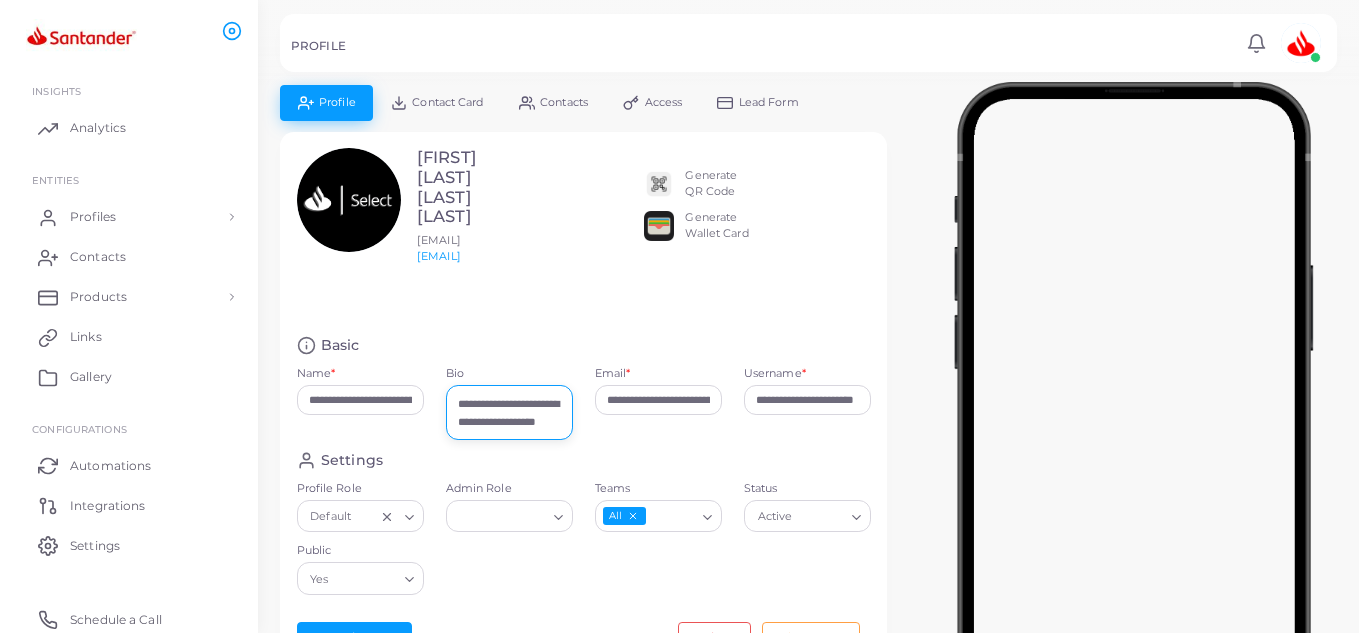 scroll, scrollTop: 53, scrollLeft: 0, axis: vertical 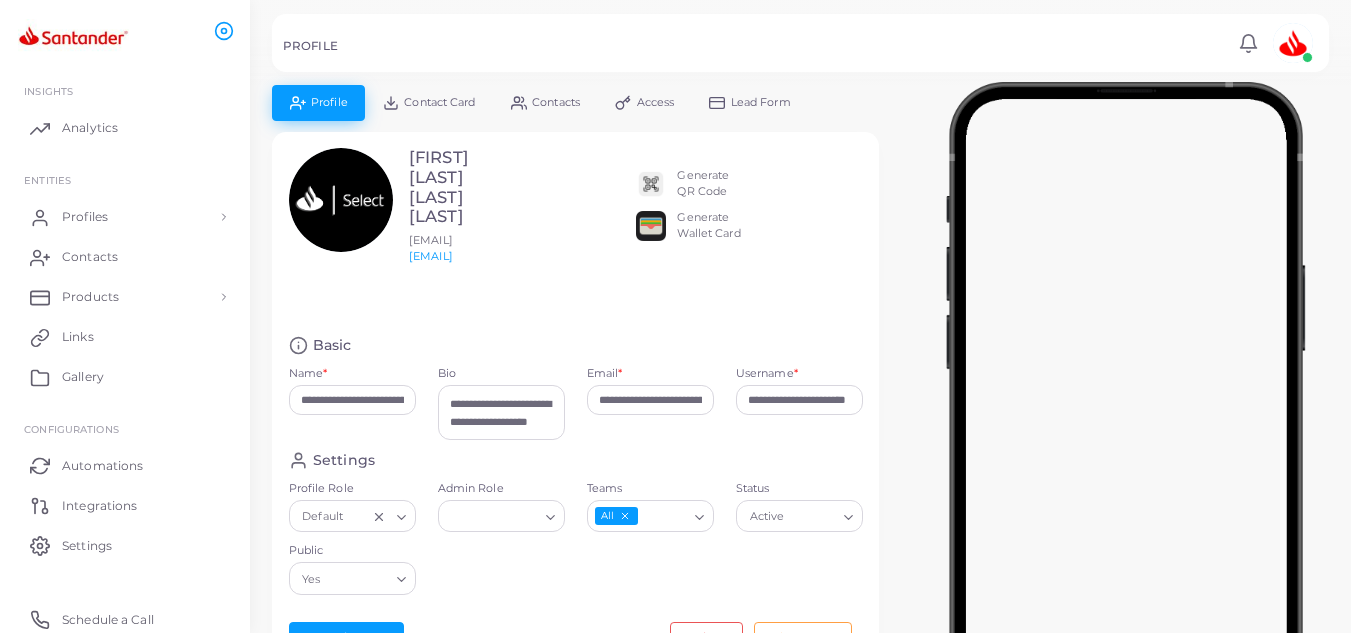 click on "Generate  QR Code" at bounding box center [703, 184] 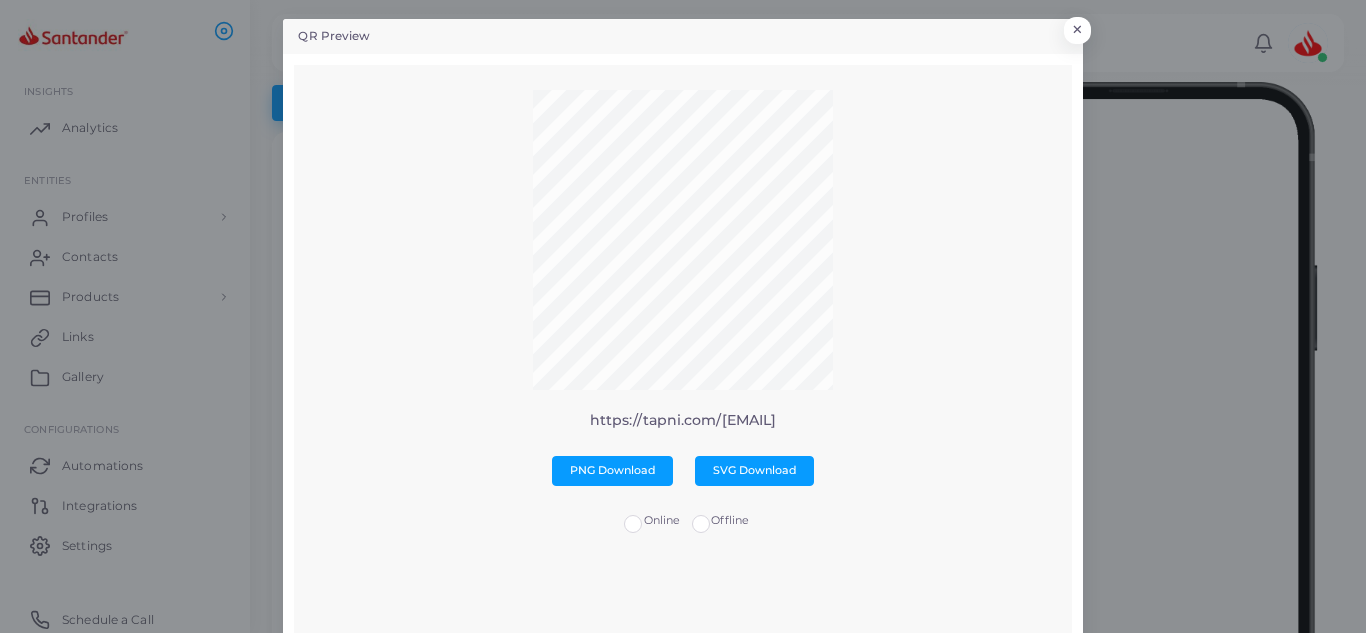 scroll, scrollTop: 0, scrollLeft: 0, axis: both 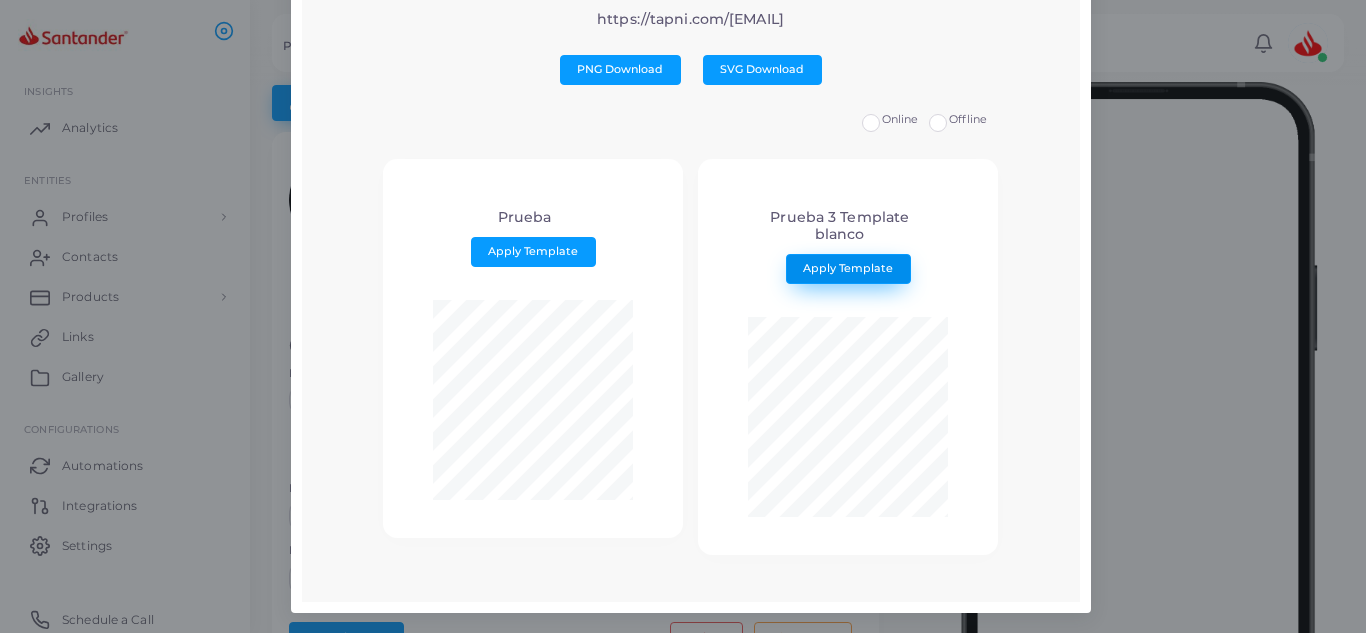 click on "Apply Template" at bounding box center [848, 268] 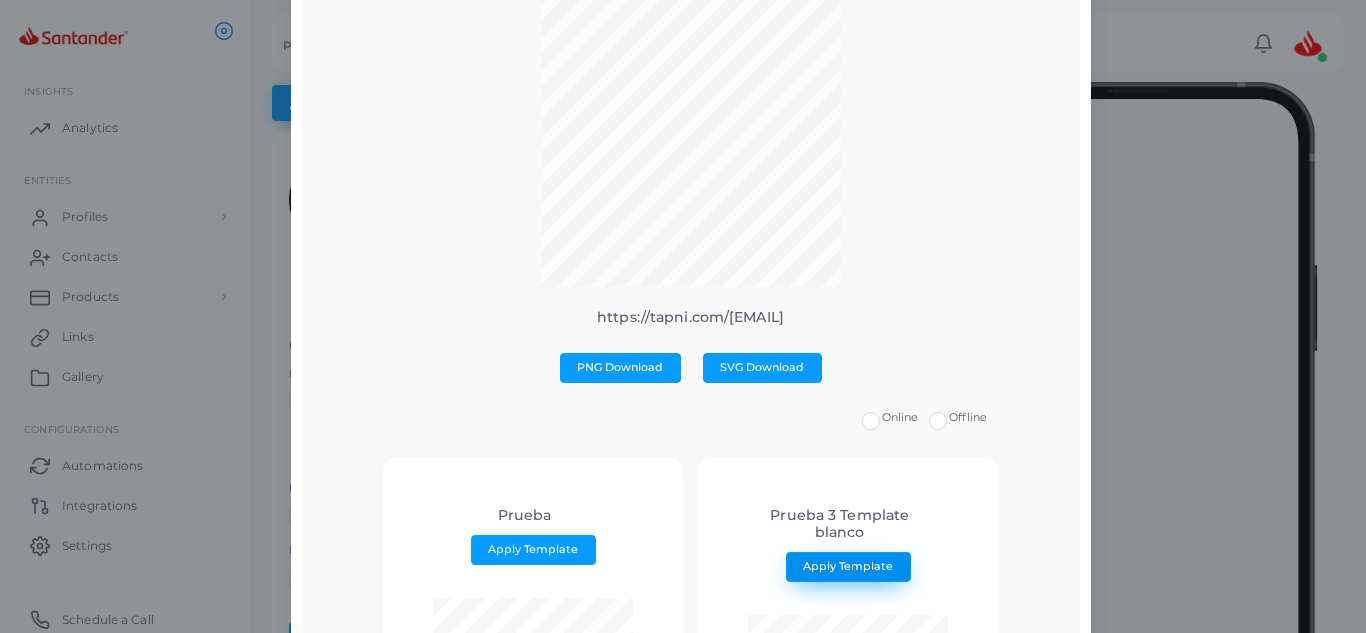 scroll, scrollTop: 0, scrollLeft: 0, axis: both 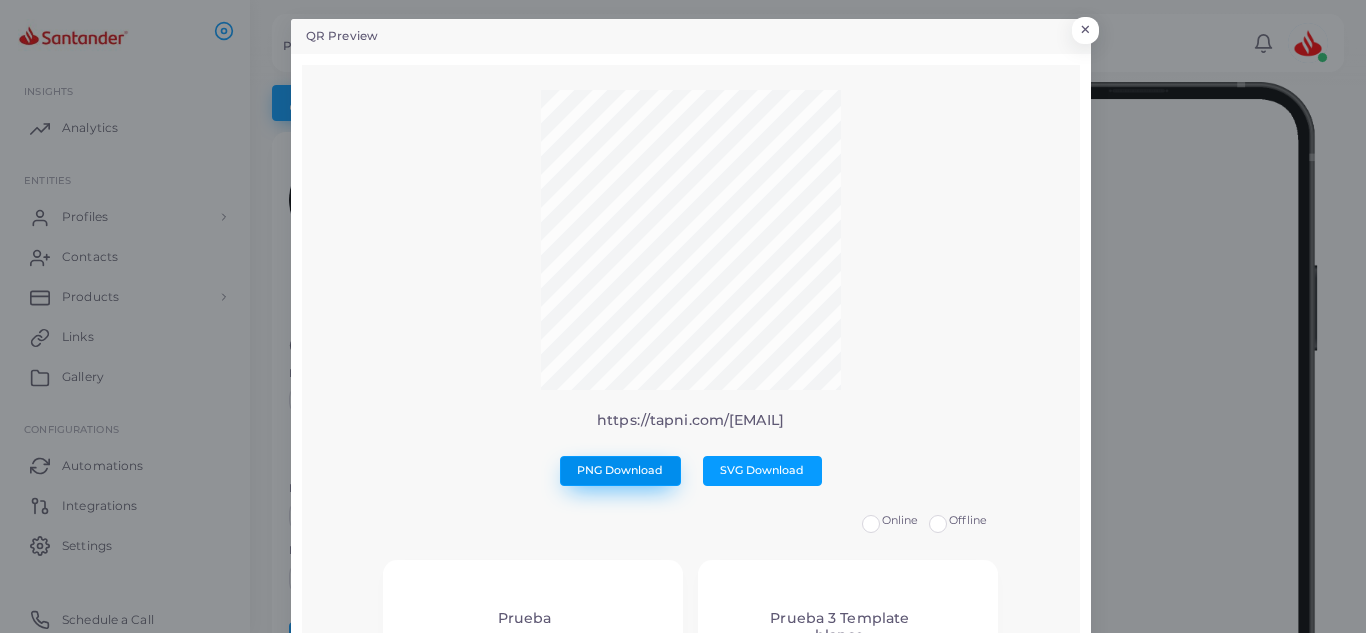 click on "PNG Download" at bounding box center (620, 470) 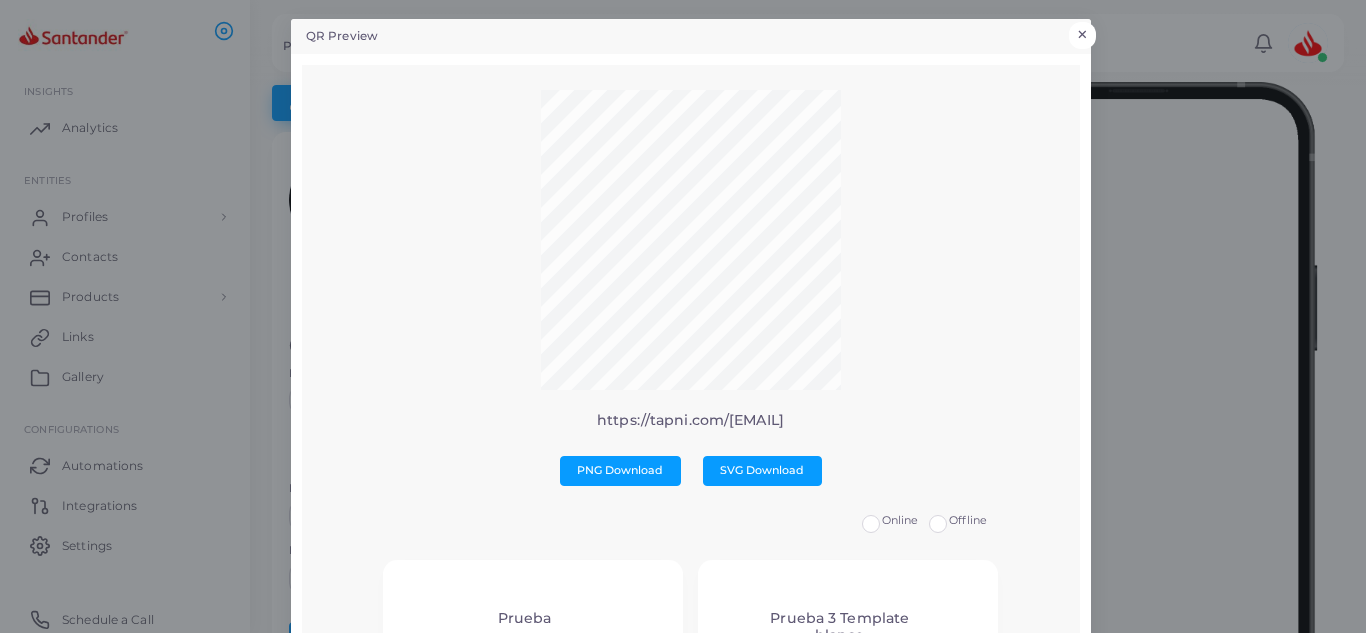 click on "×" at bounding box center (1082, 35) 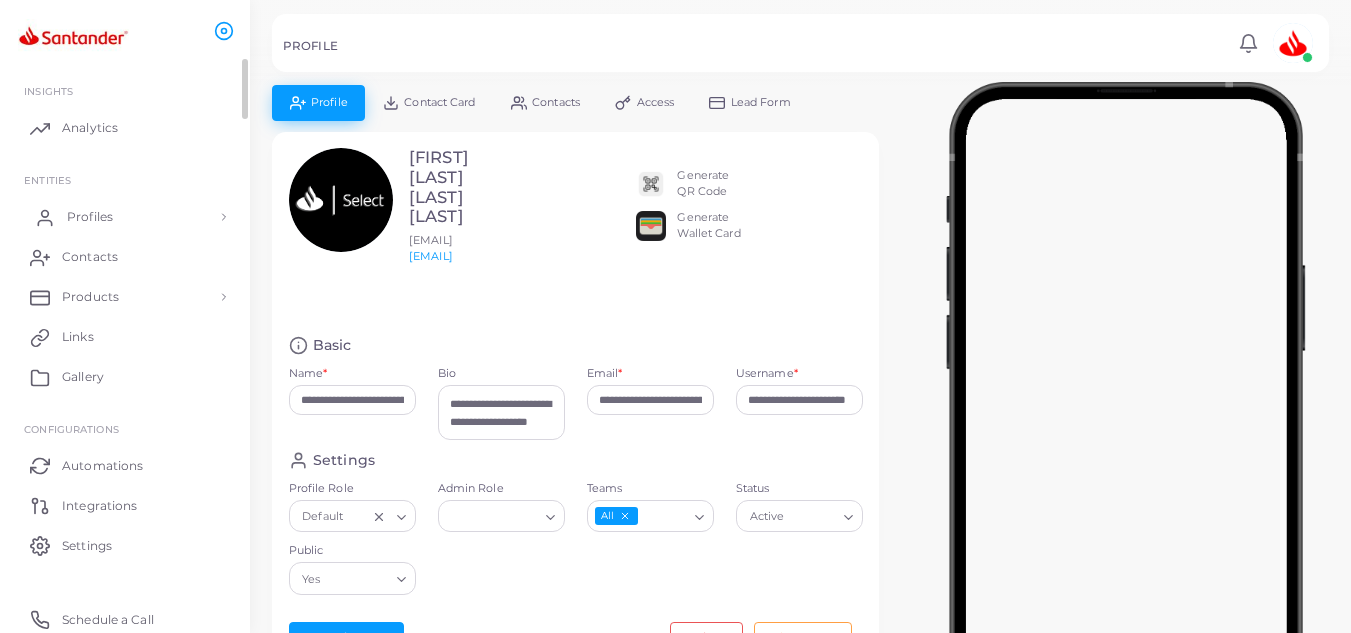 click on "Profiles" at bounding box center [90, 217] 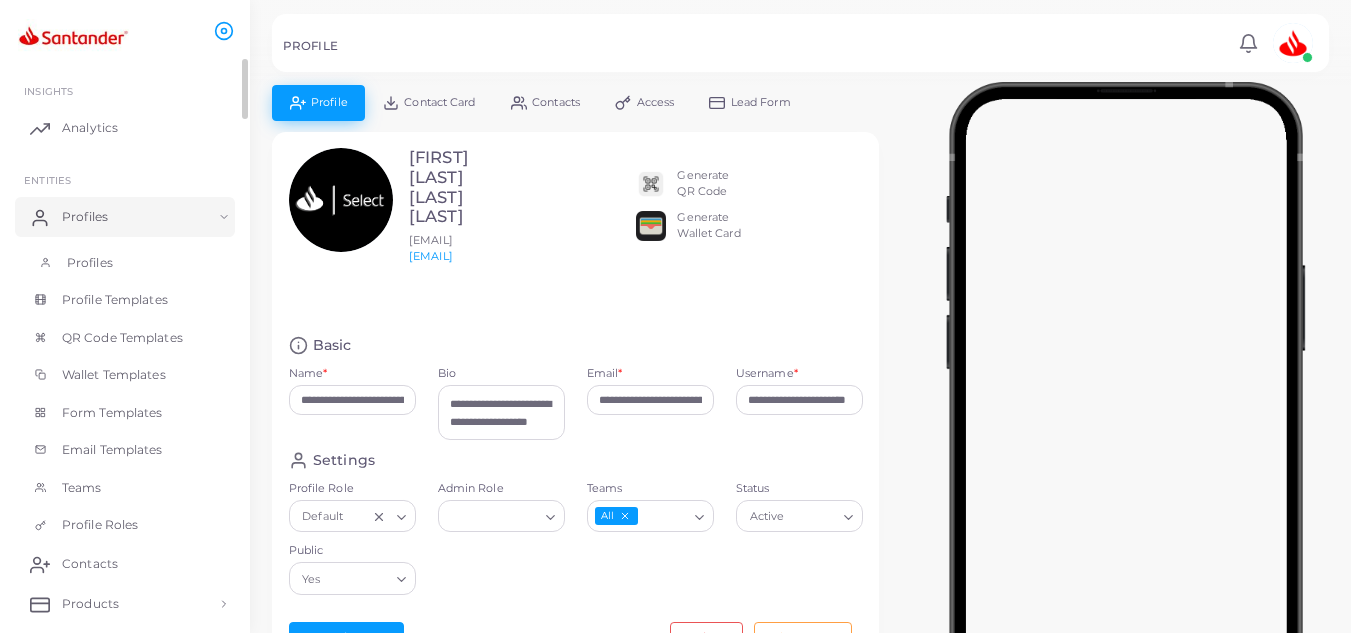 click on "Profiles" at bounding box center [125, 263] 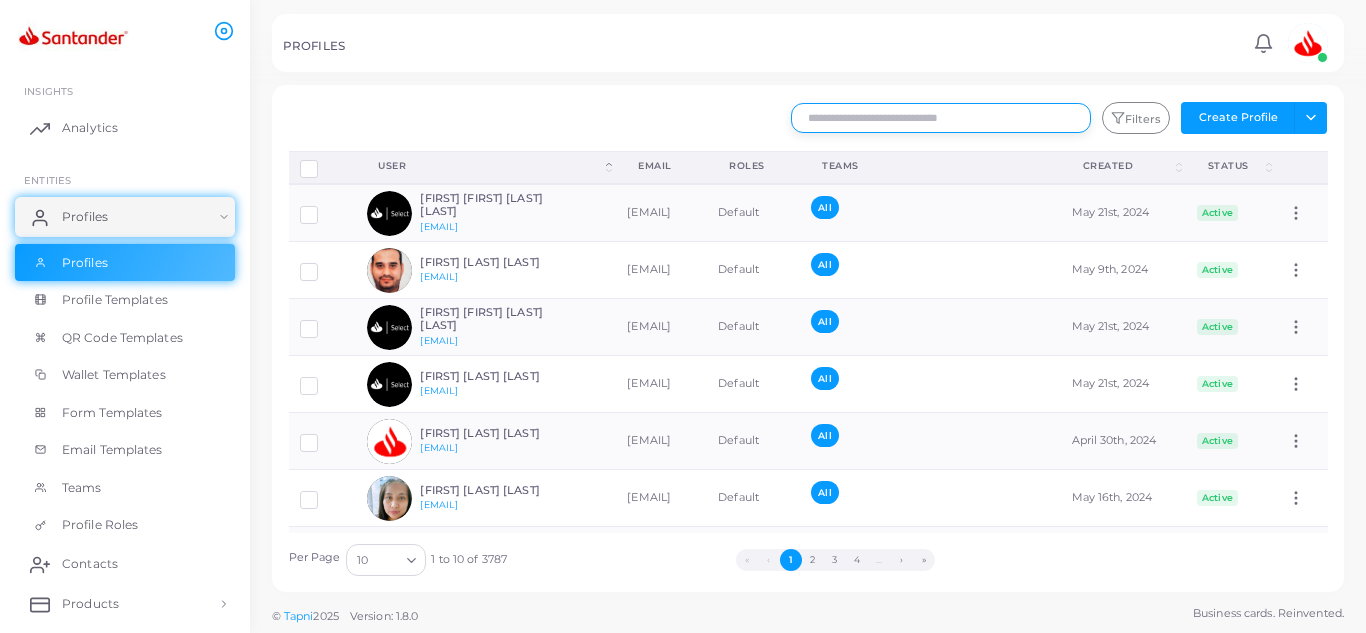 click at bounding box center [941, 118] 